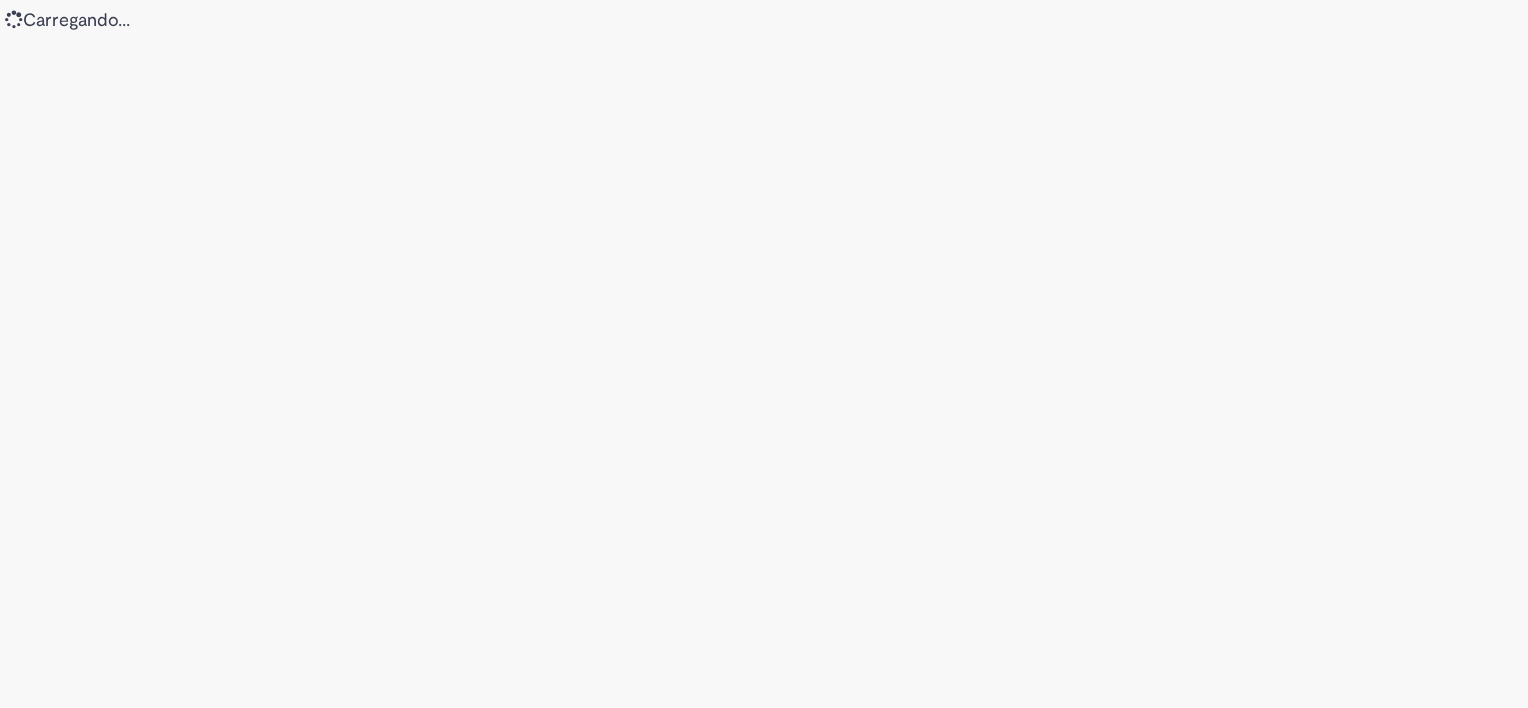 scroll, scrollTop: 0, scrollLeft: 0, axis: both 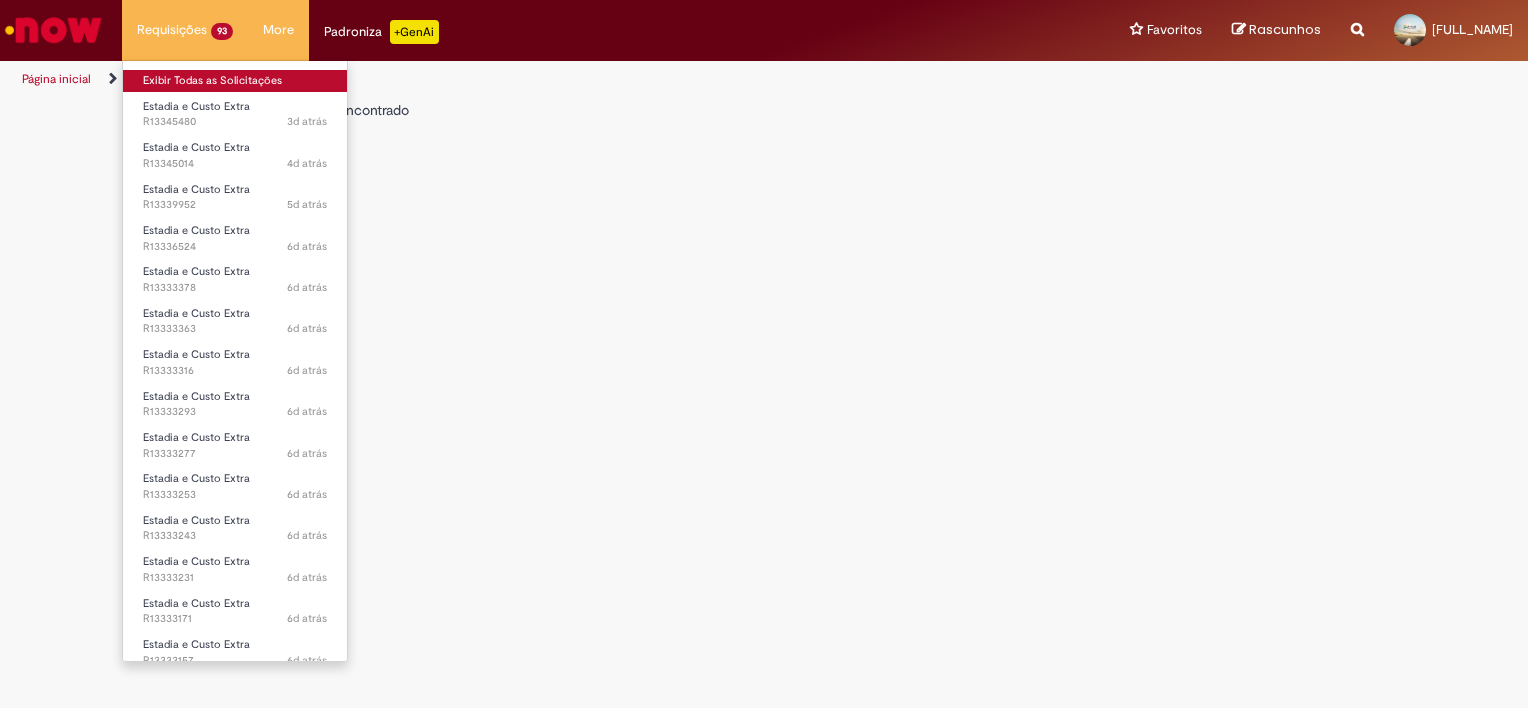 click on "Exibir Todas as Solicitações" at bounding box center [235, 81] 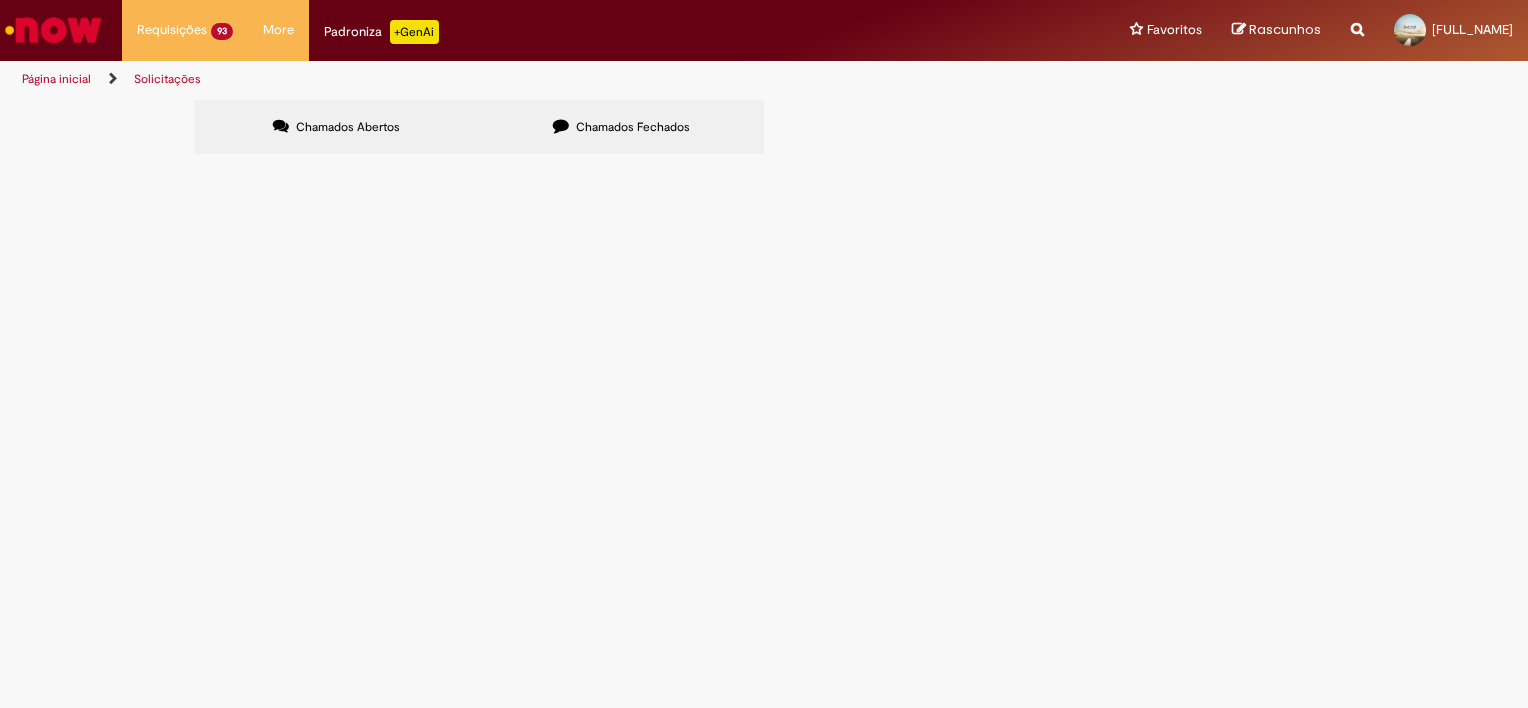 click at bounding box center [0, 0] 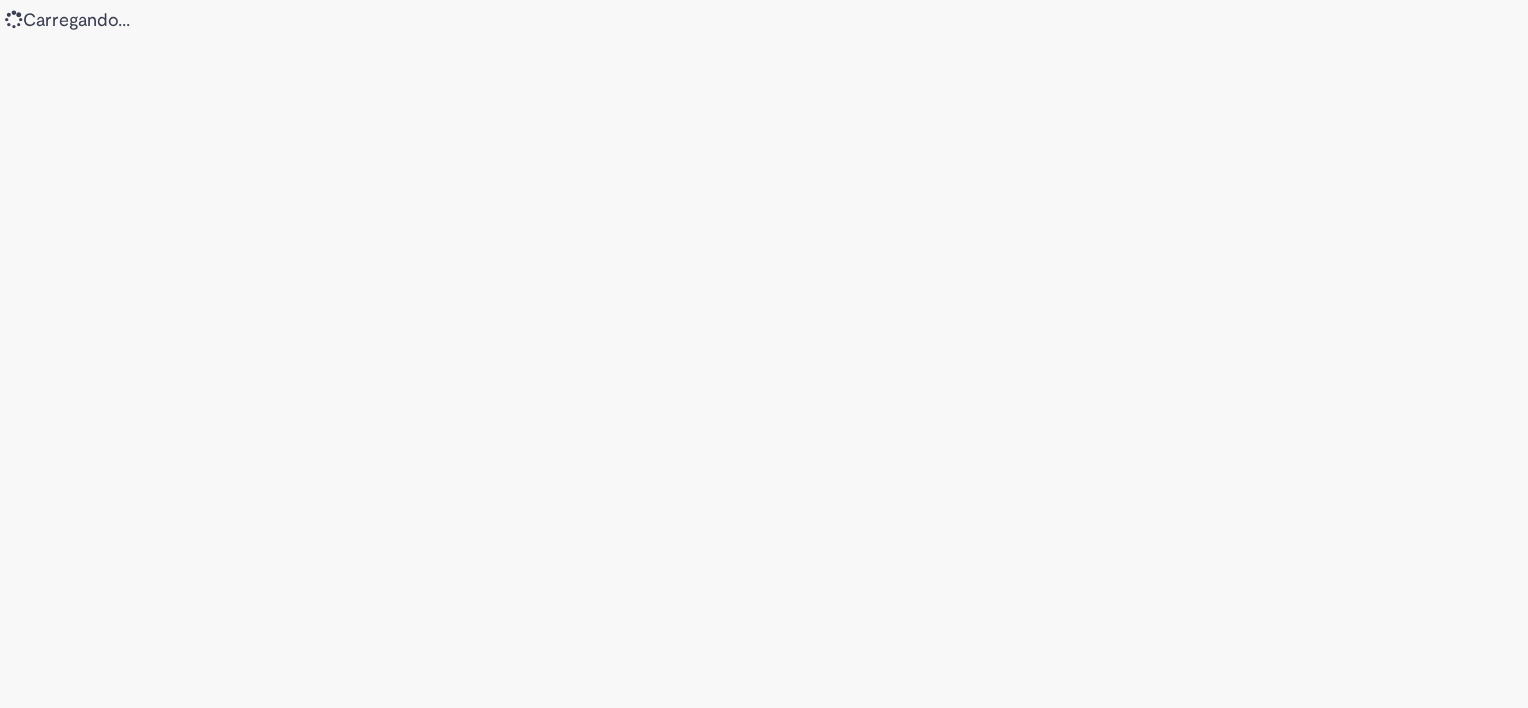 scroll, scrollTop: 0, scrollLeft: 0, axis: both 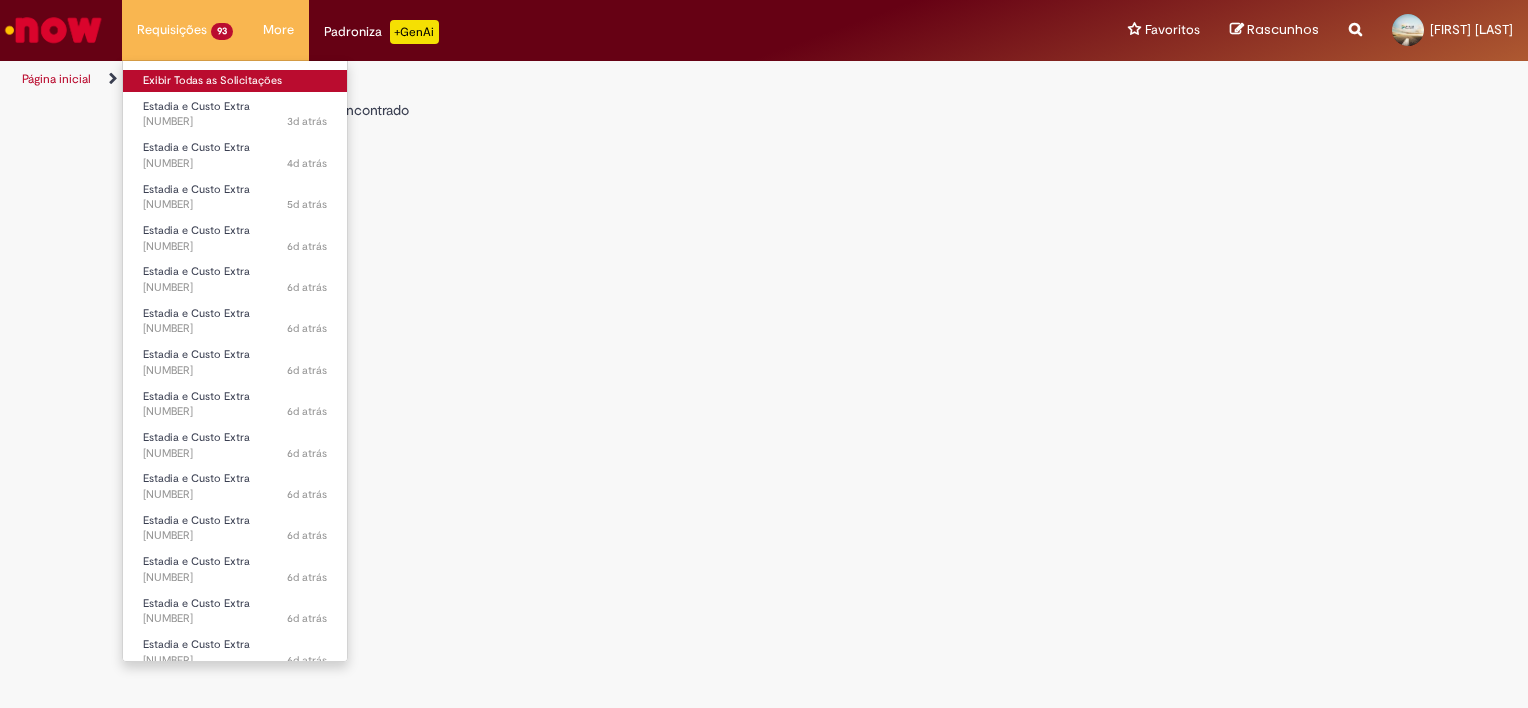 click on "Exibir Todas as Solicitações" at bounding box center (235, 81) 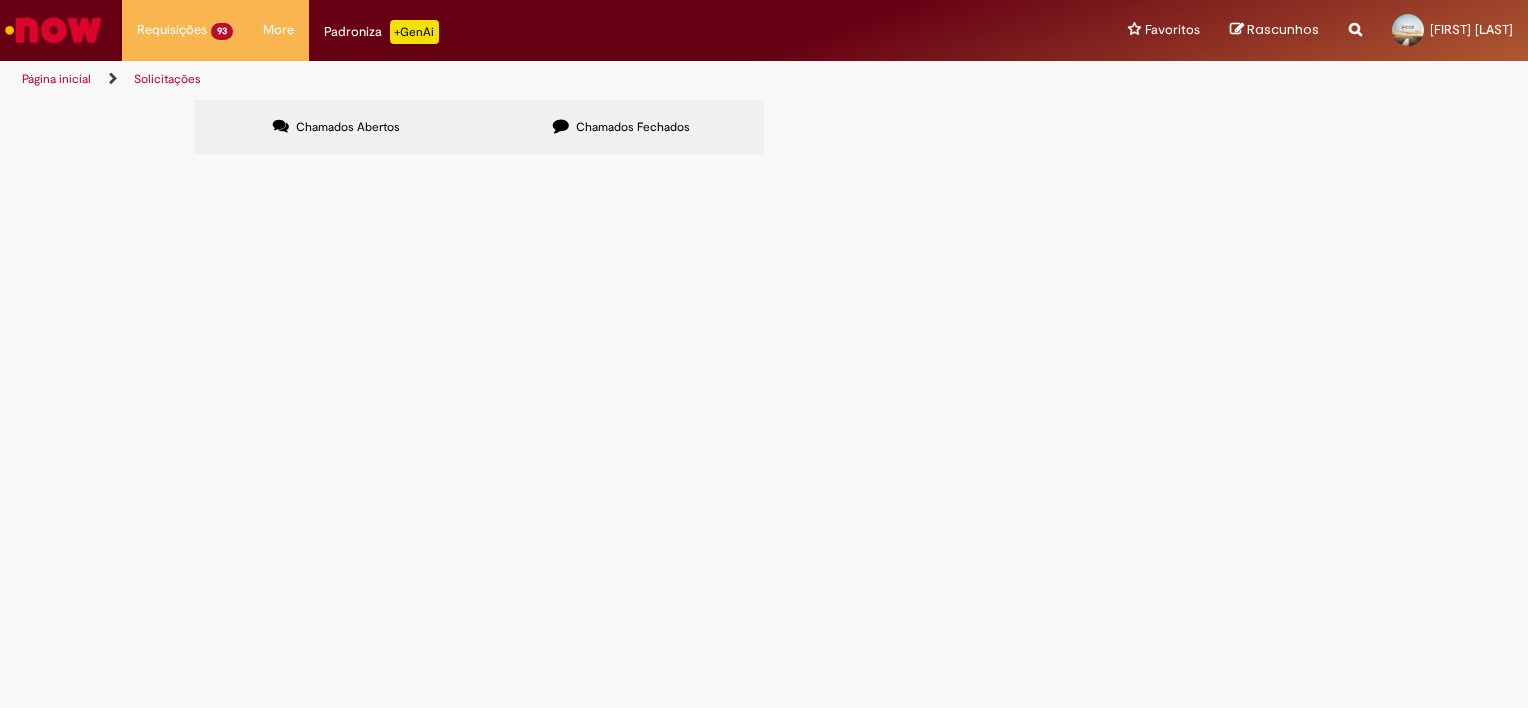 click at bounding box center (0, 0) 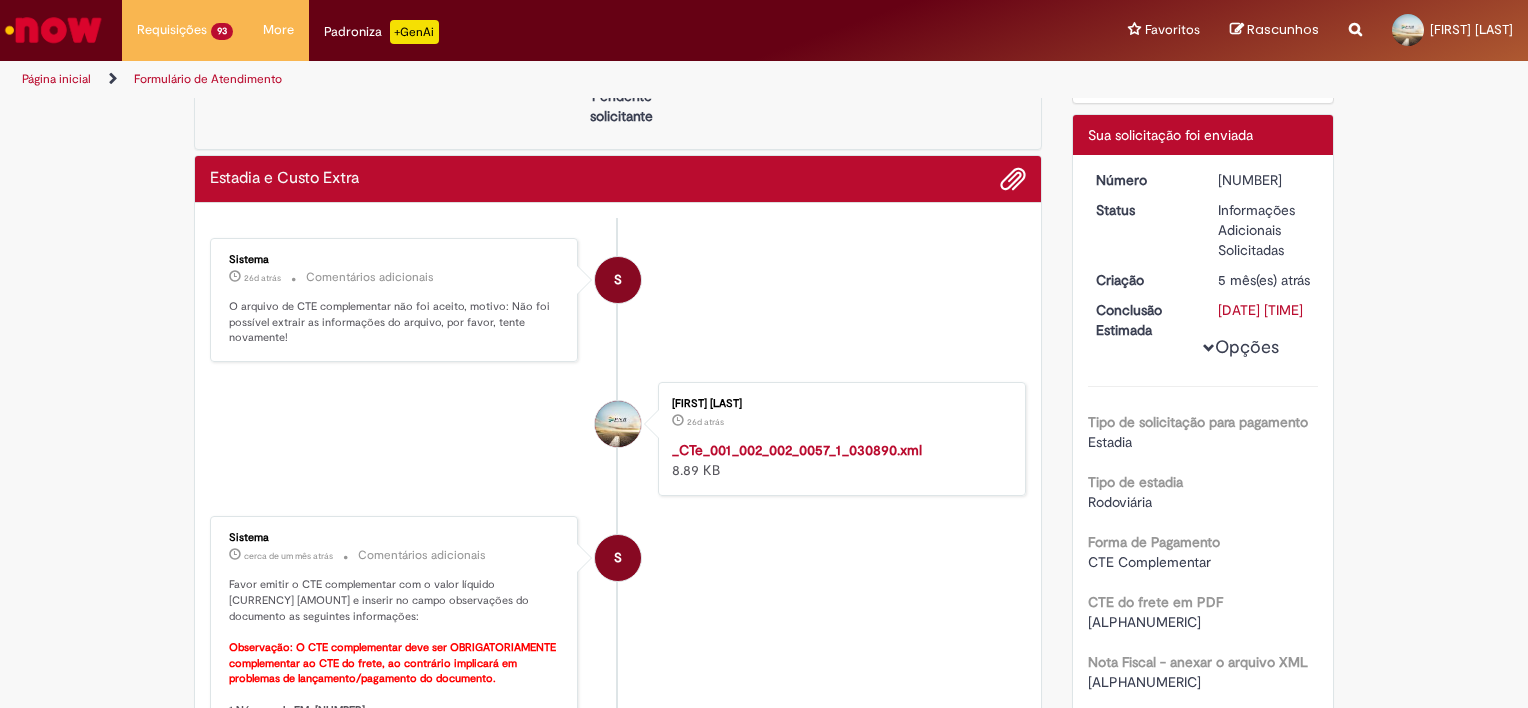 scroll, scrollTop: 0, scrollLeft: 0, axis: both 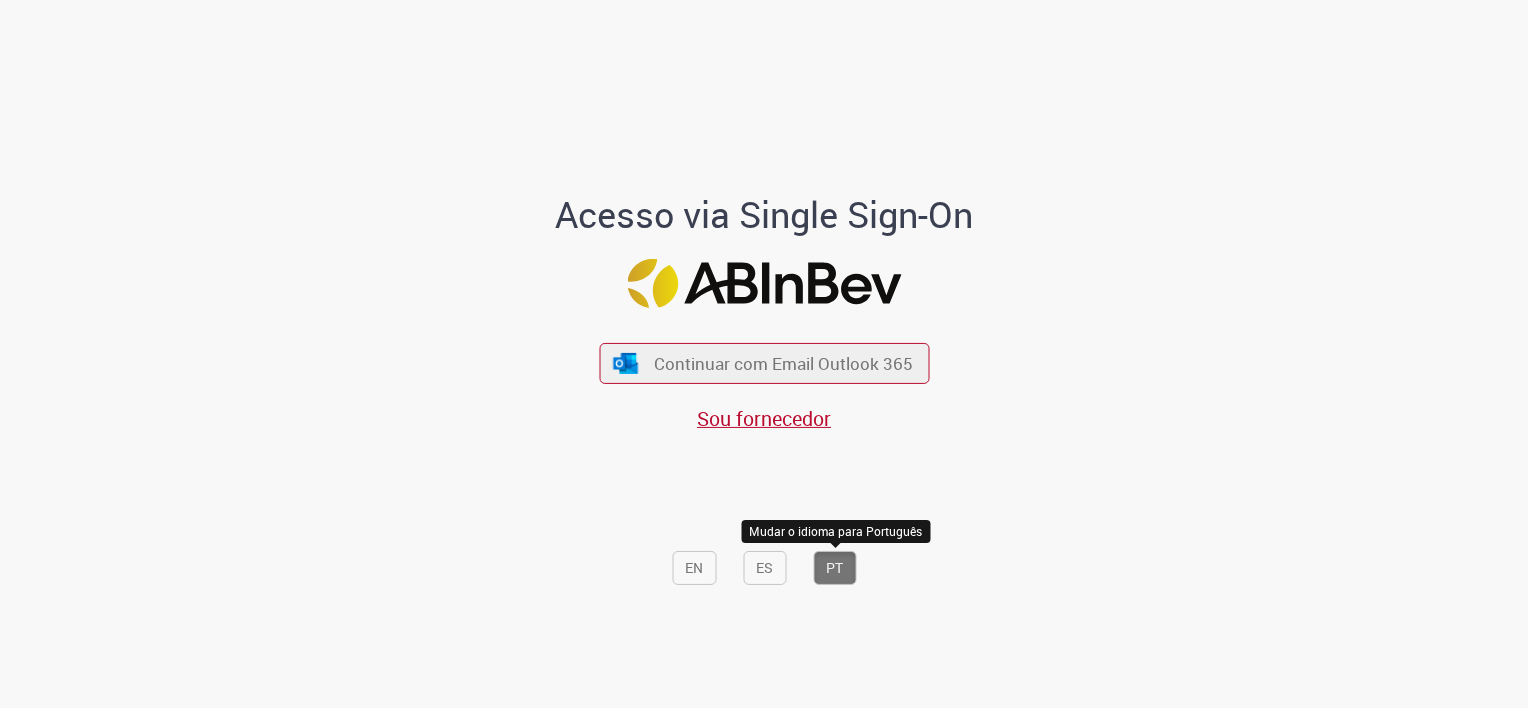 click on "PT" at bounding box center [834, 568] 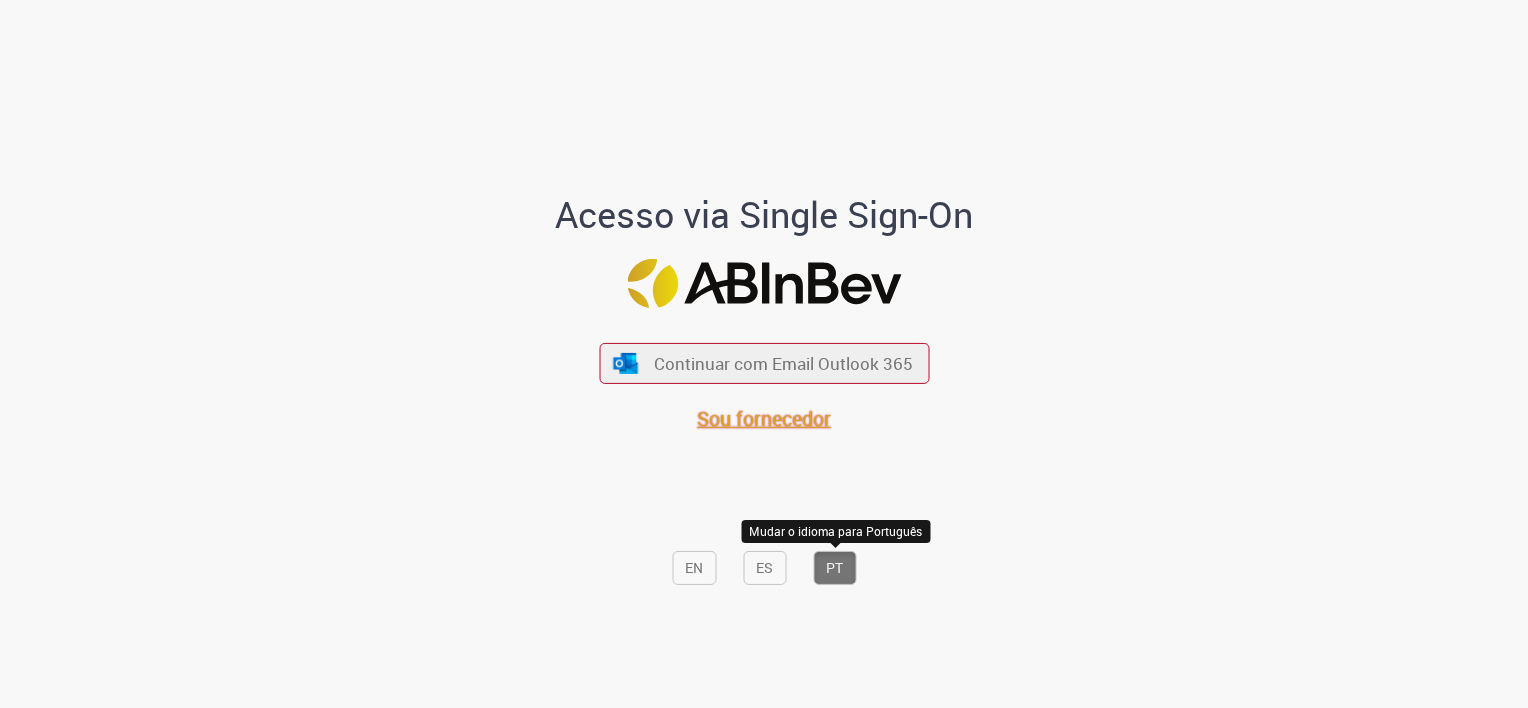 click on "Sou fornecedor" at bounding box center (764, 418) 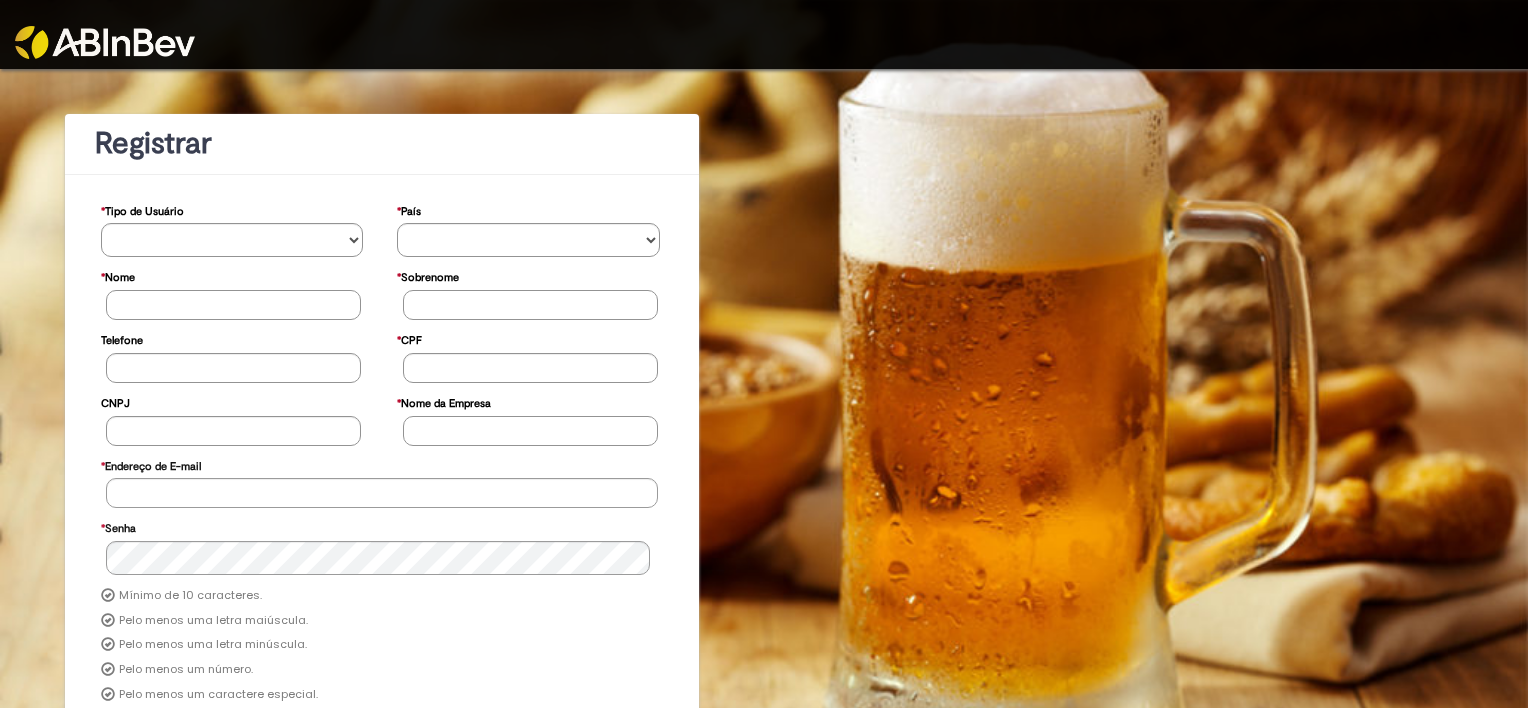 scroll, scrollTop: 0, scrollLeft: 0, axis: both 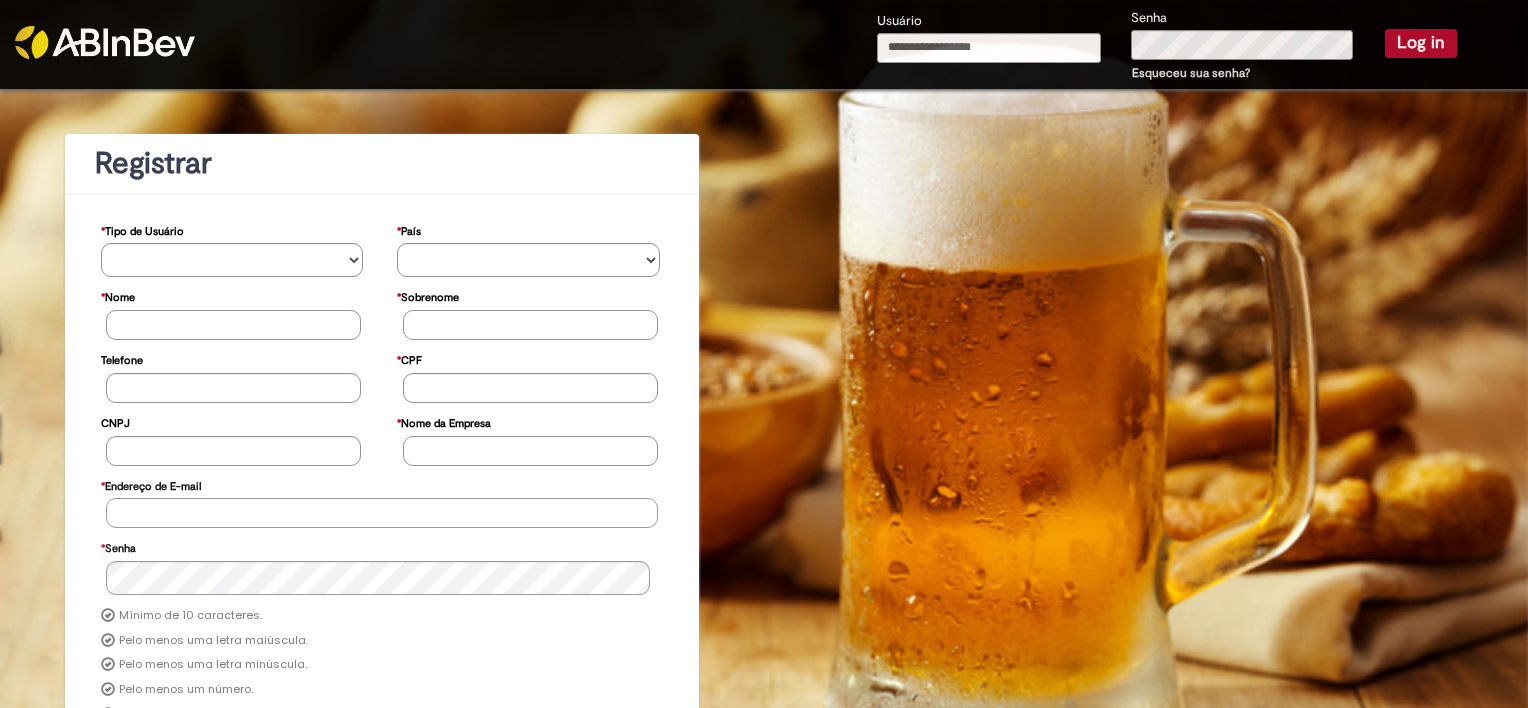 type on "**********" 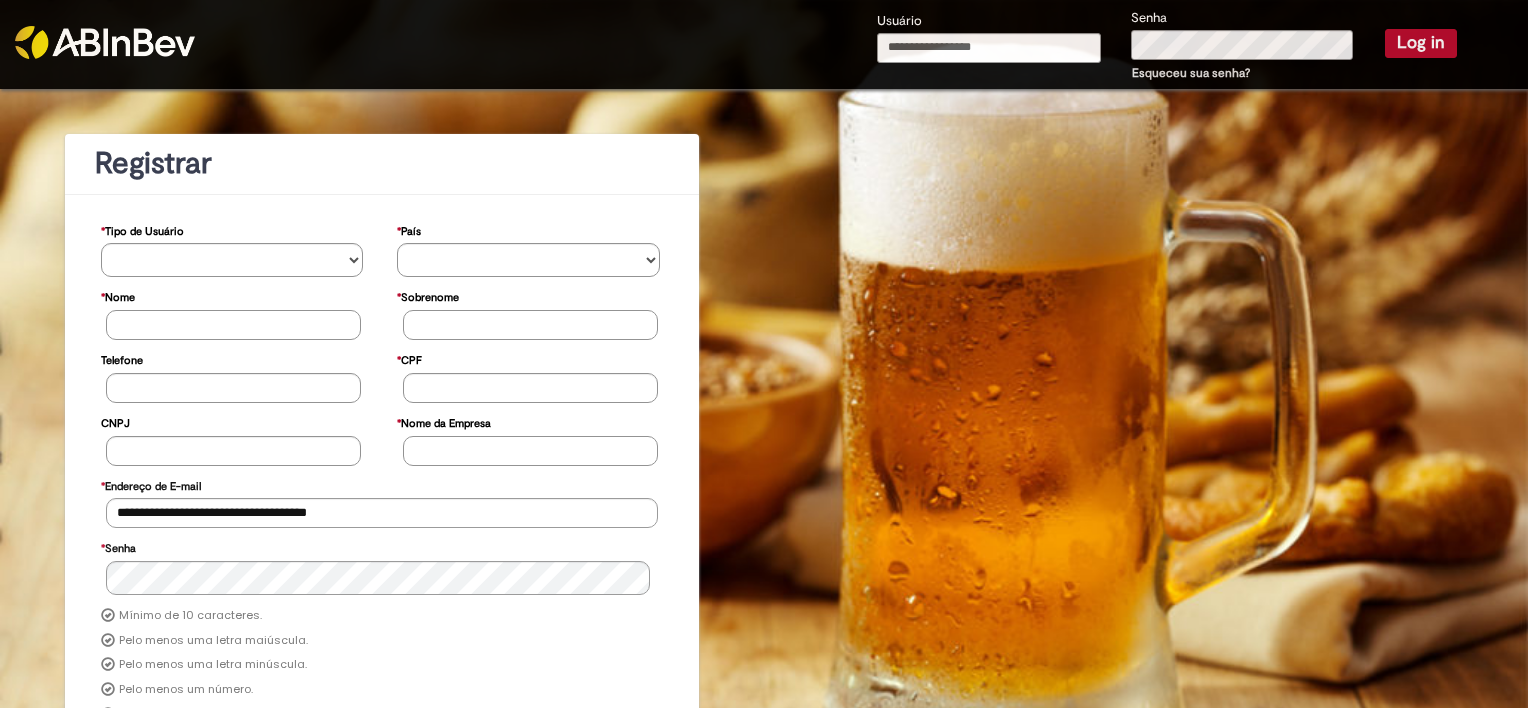 type on "**********" 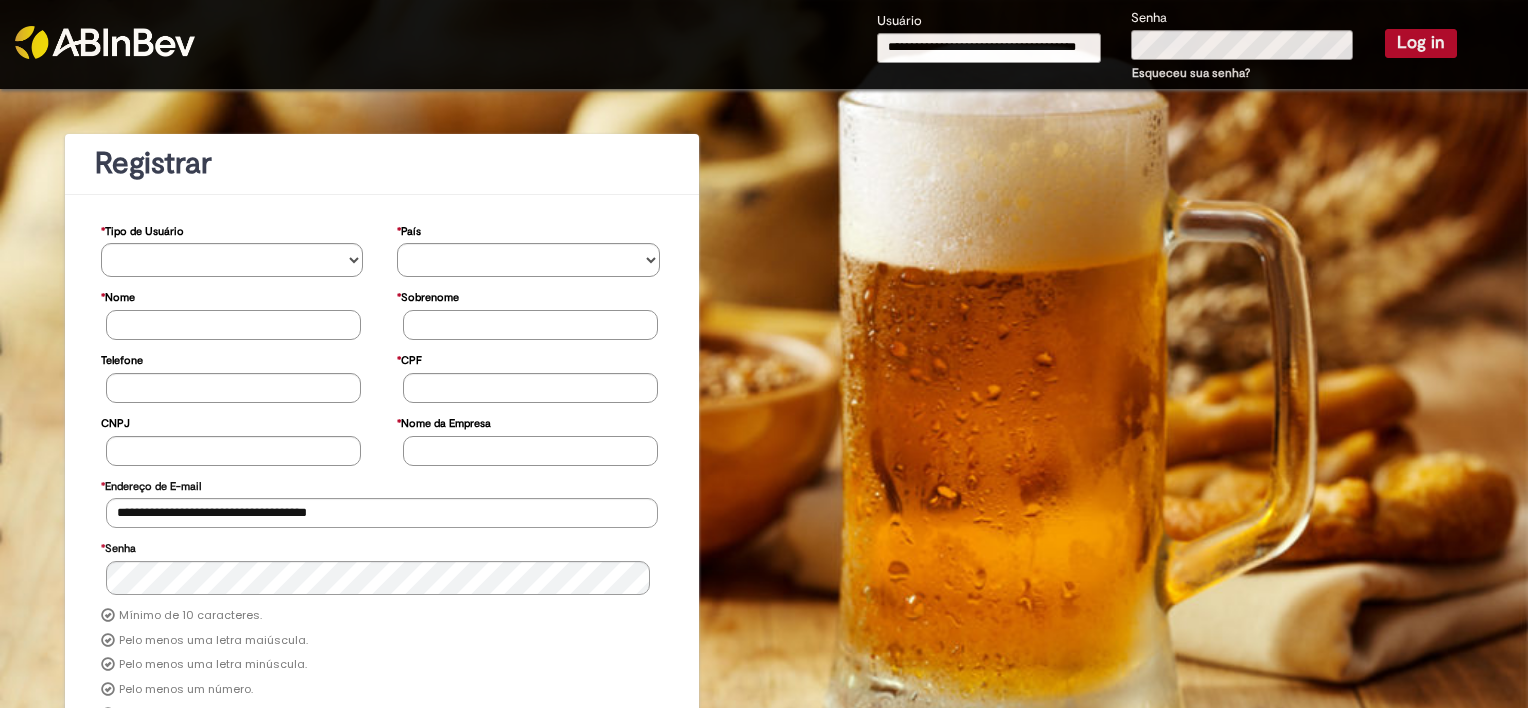 click on "Log in" at bounding box center [1421, 43] 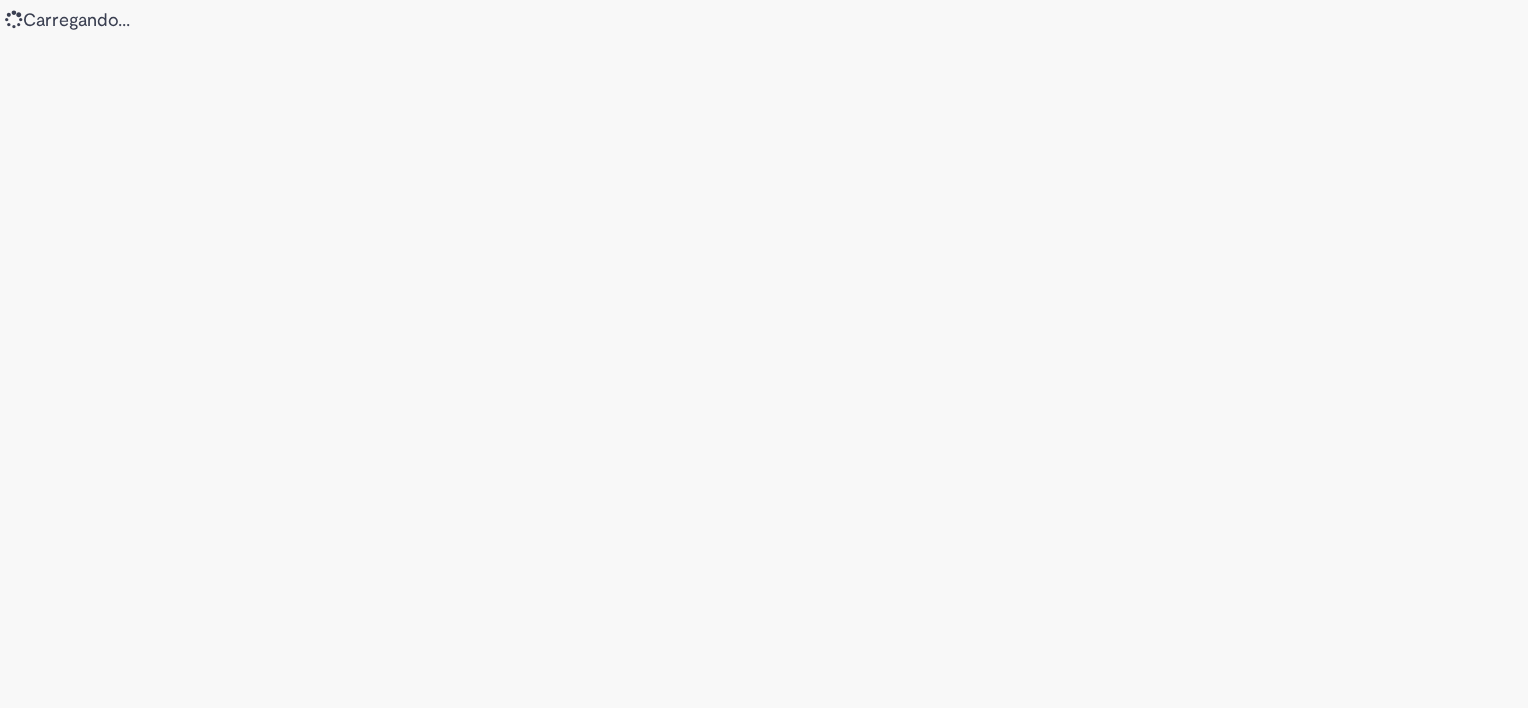 scroll, scrollTop: 0, scrollLeft: 0, axis: both 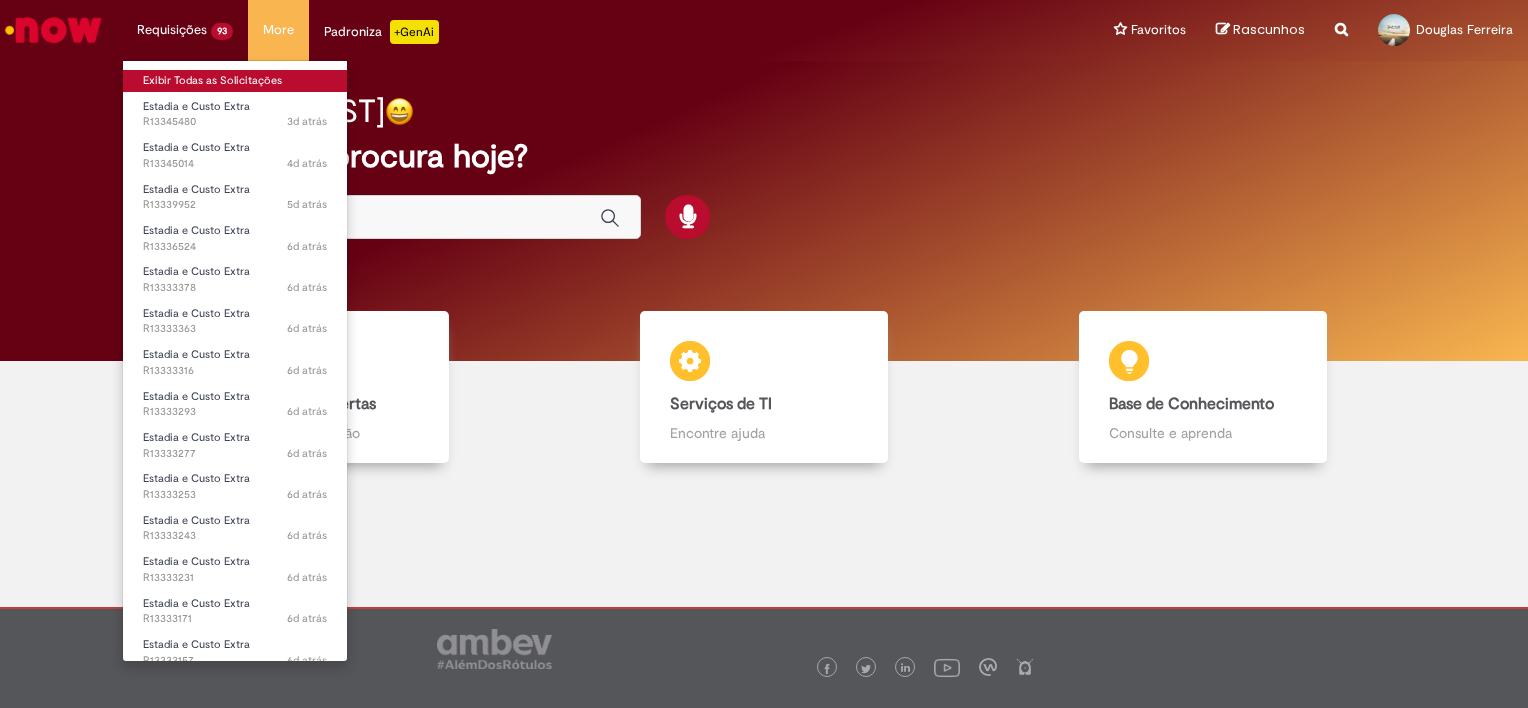 click on "Exibir Todas as Solicitações" at bounding box center (235, 81) 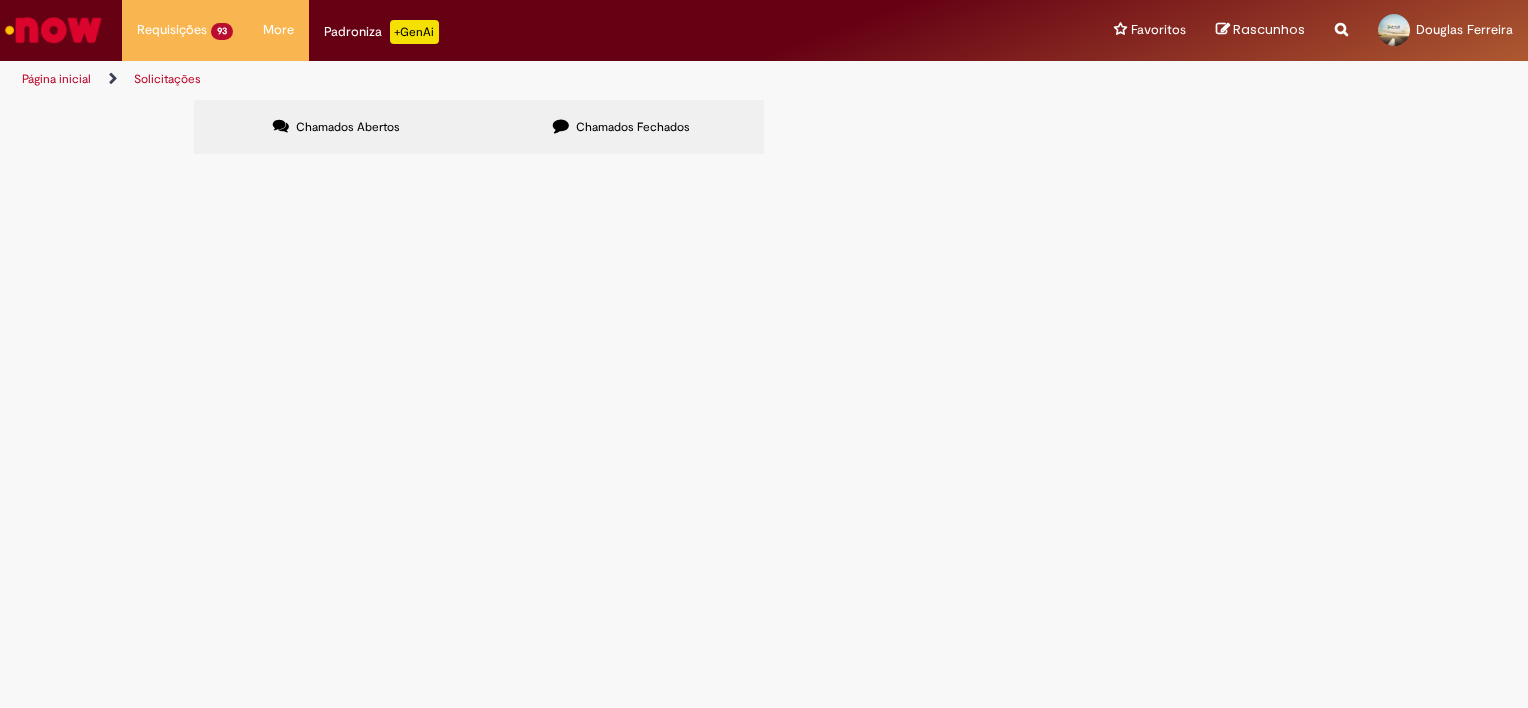 click at bounding box center (0, 0) 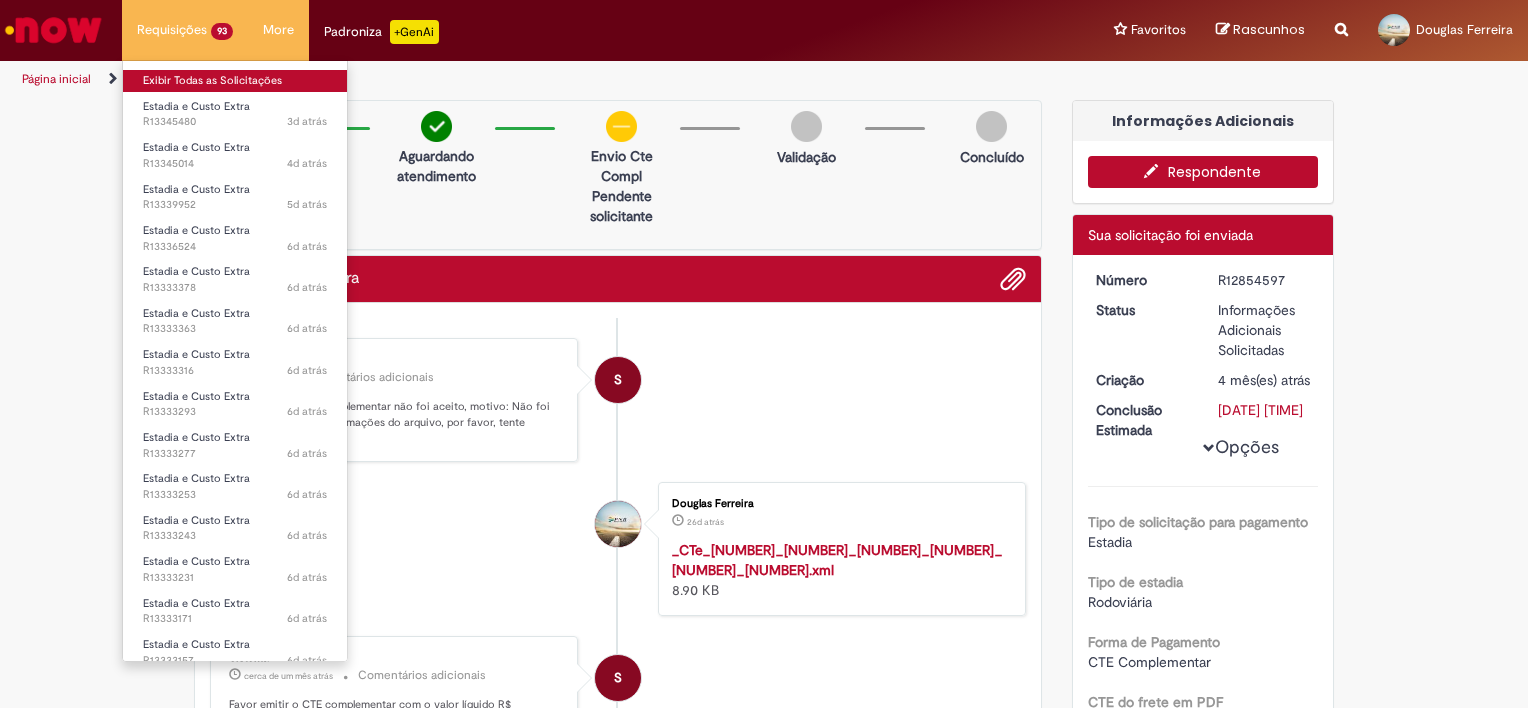 click on "Exibir Todas as Solicitações" at bounding box center (235, 81) 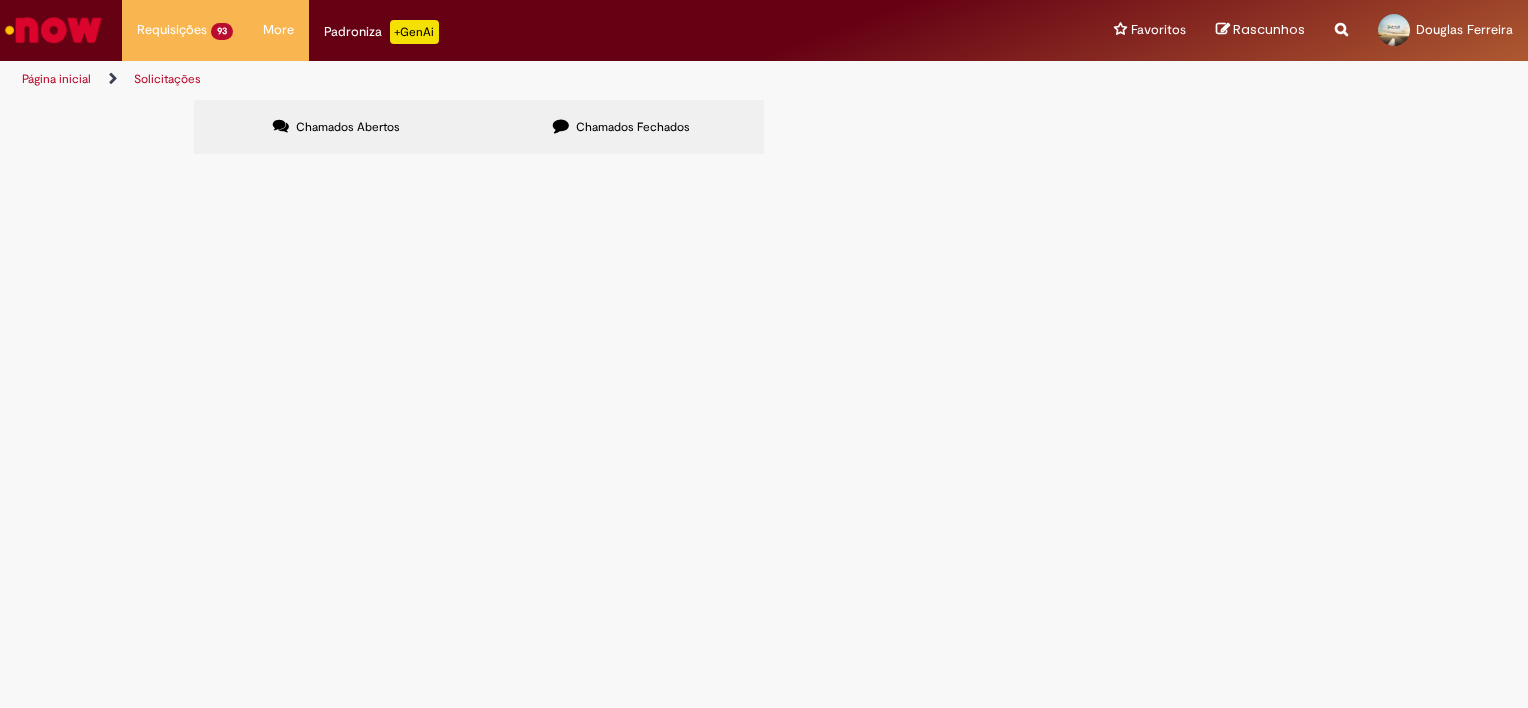 click at bounding box center [0, 0] 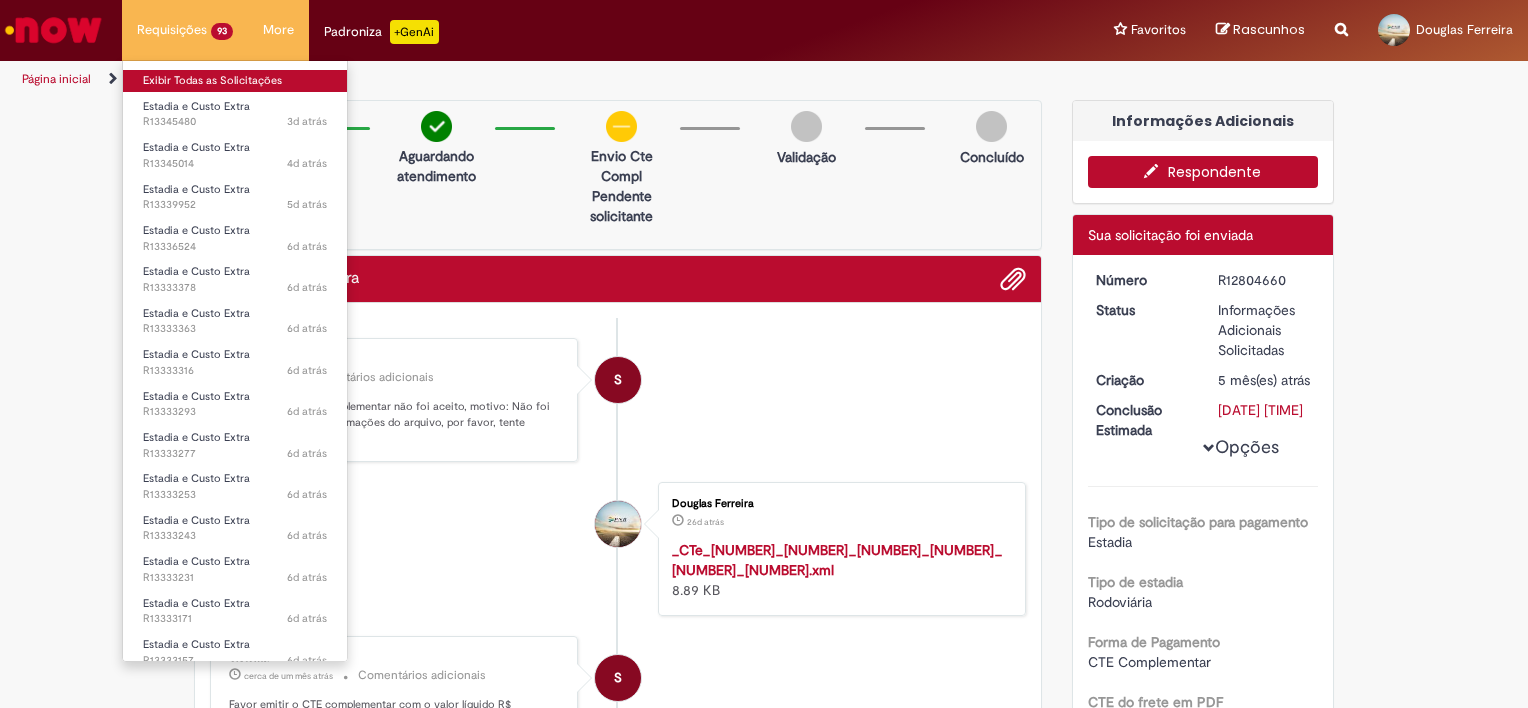 click on "Exibir Todas as Solicitações" at bounding box center [235, 81] 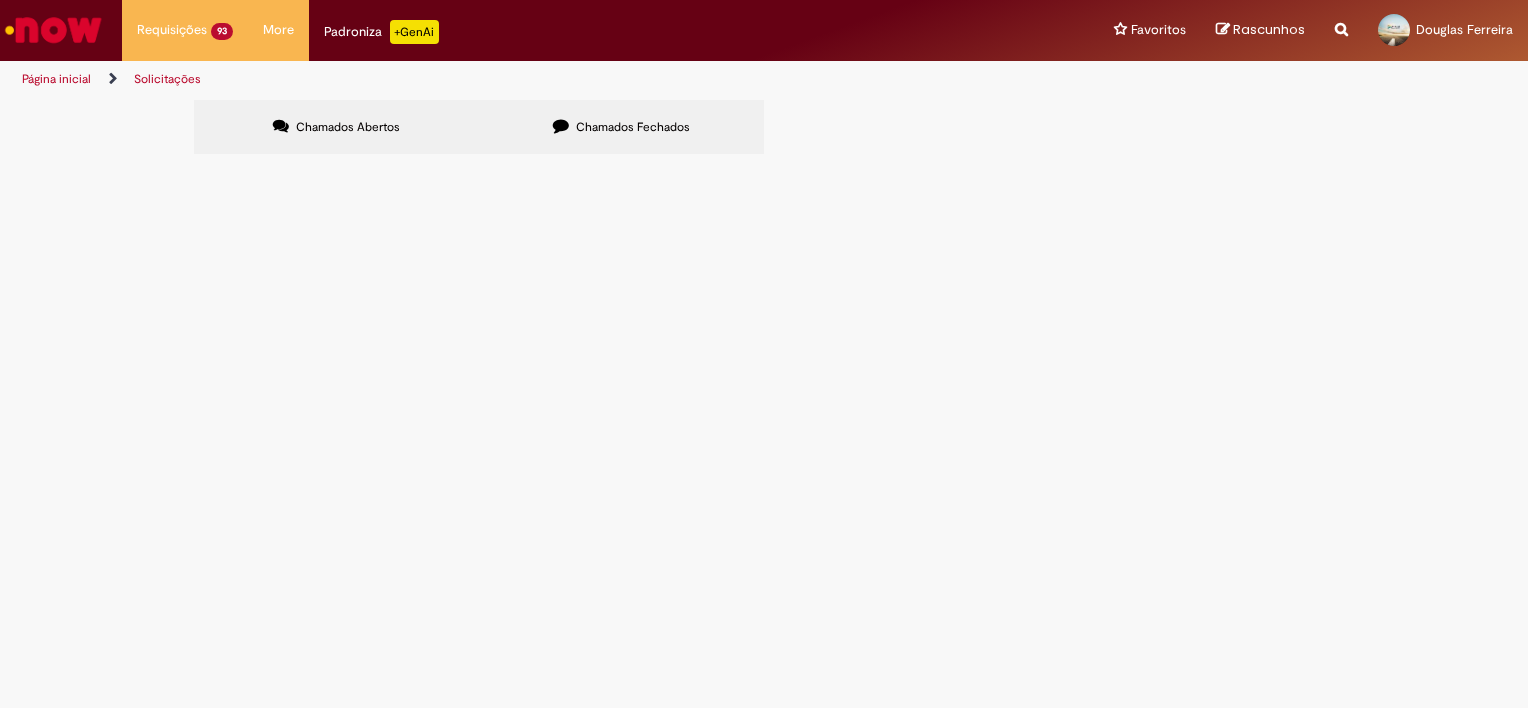 click at bounding box center (0, 0) 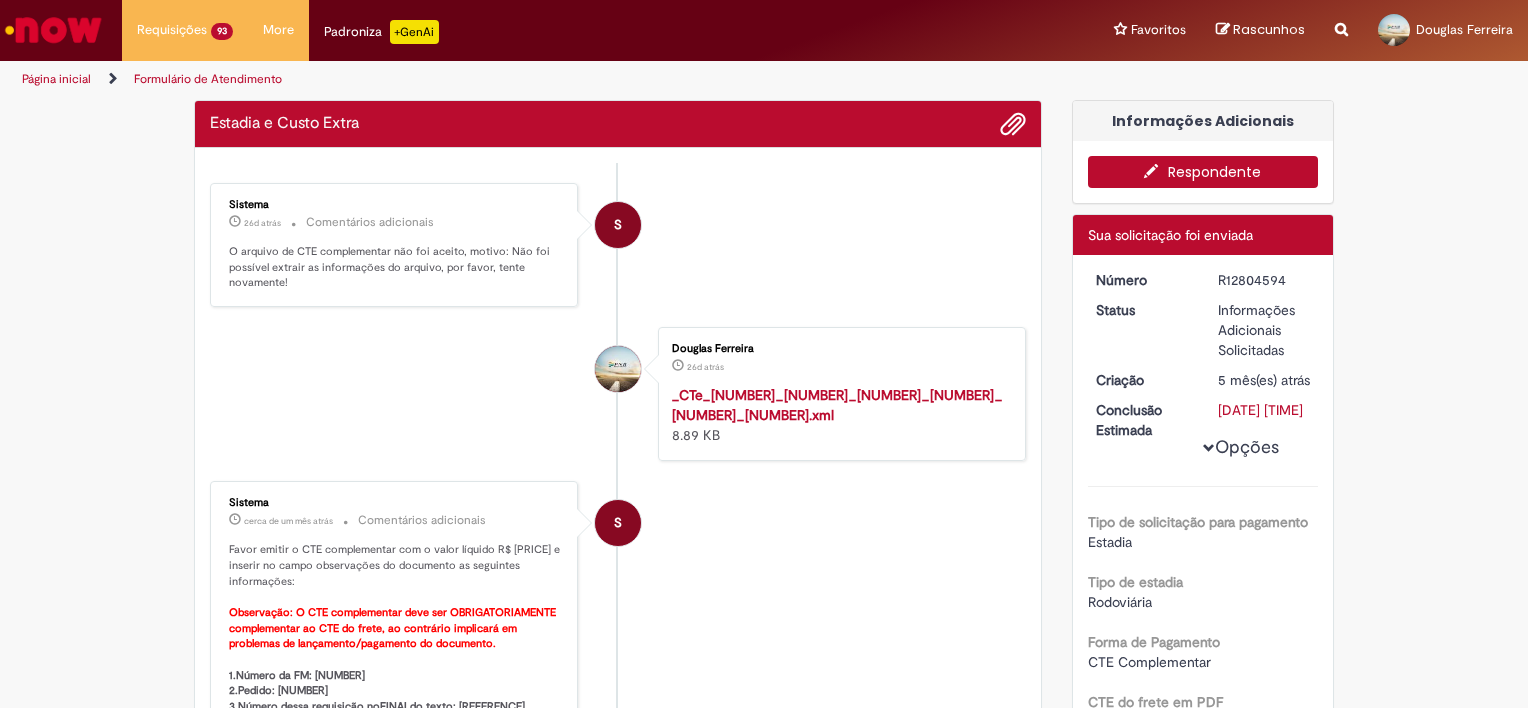 click on "O arquivo de CTE complementar não foi aceito, motivo: Não foi possível extrair as informações do arquivo, por favor, tente novamente!" at bounding box center (395, 267) 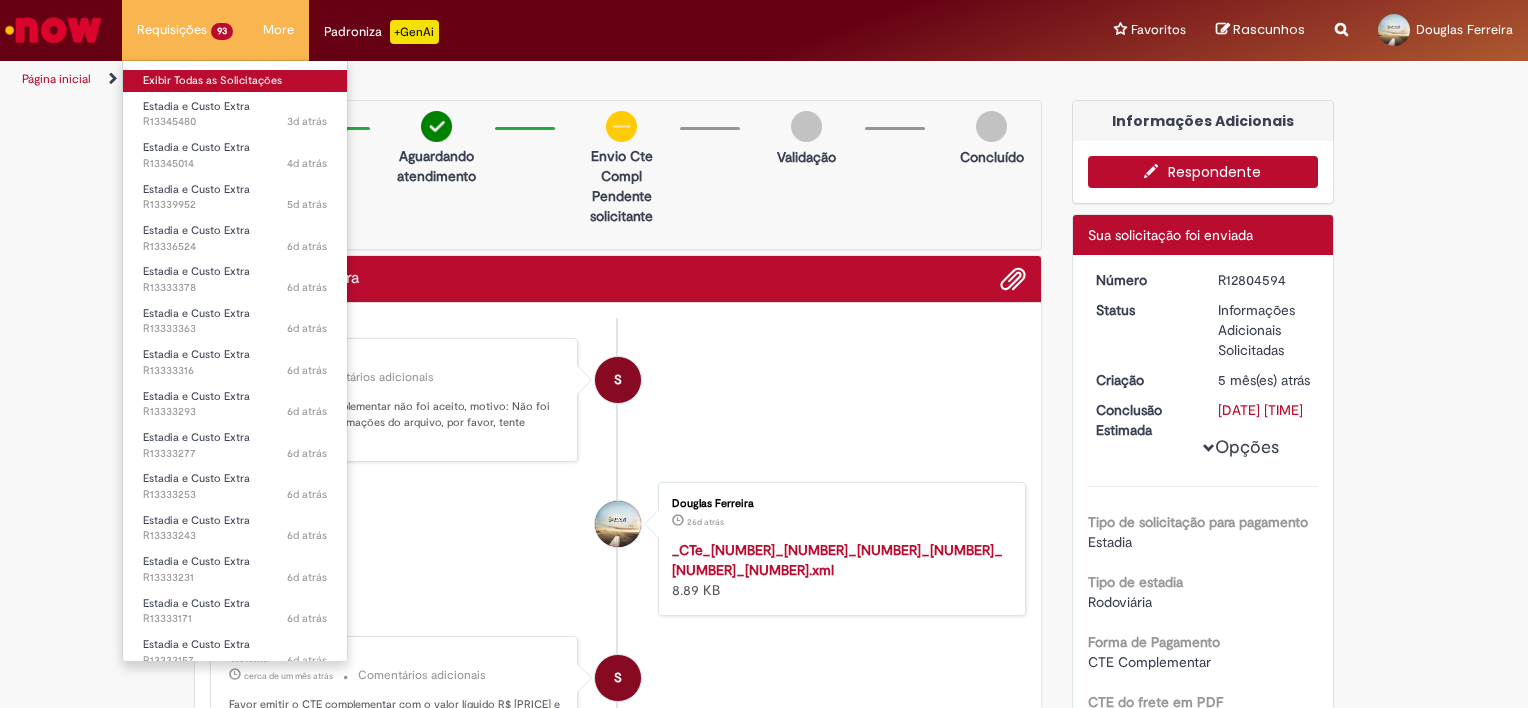 click on "Exibir Todas as Solicitações" at bounding box center [235, 81] 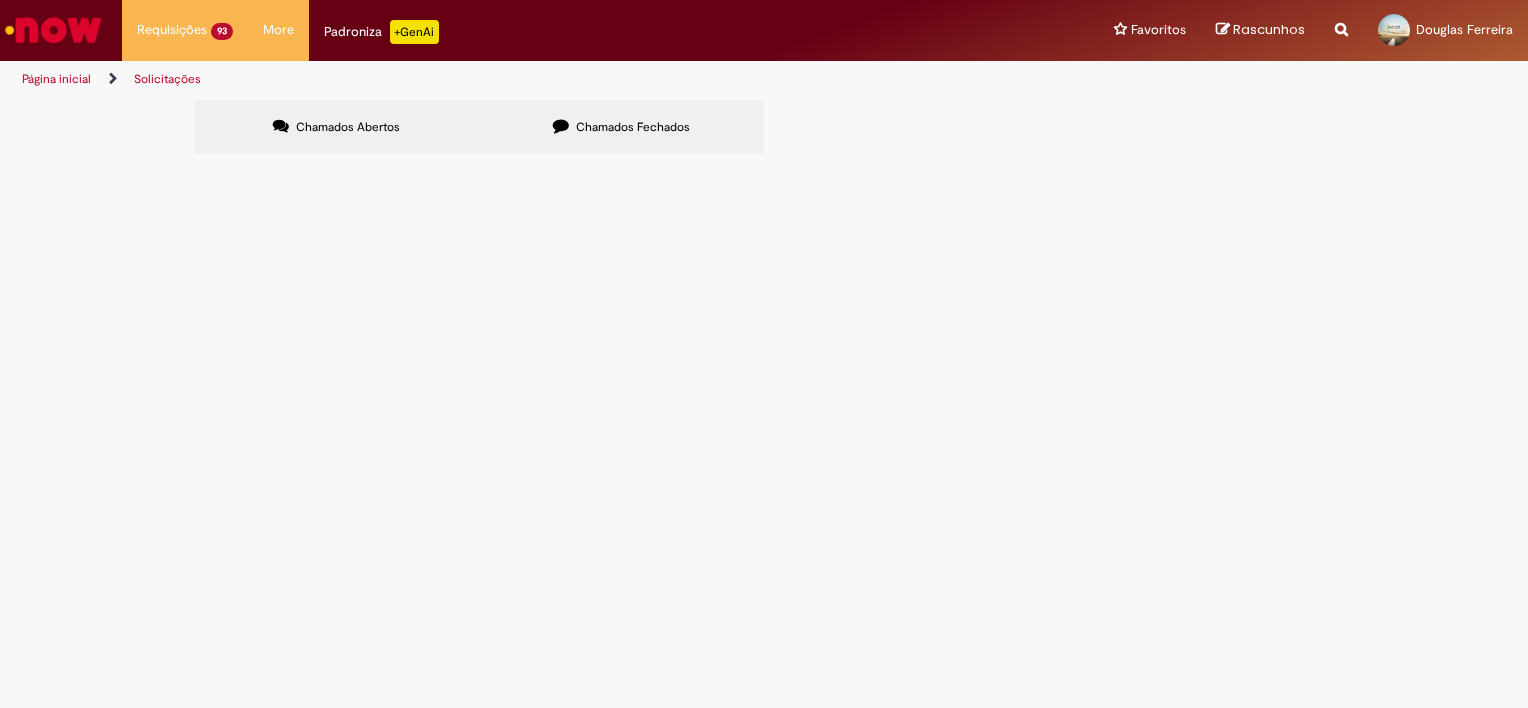 click at bounding box center (0, 0) 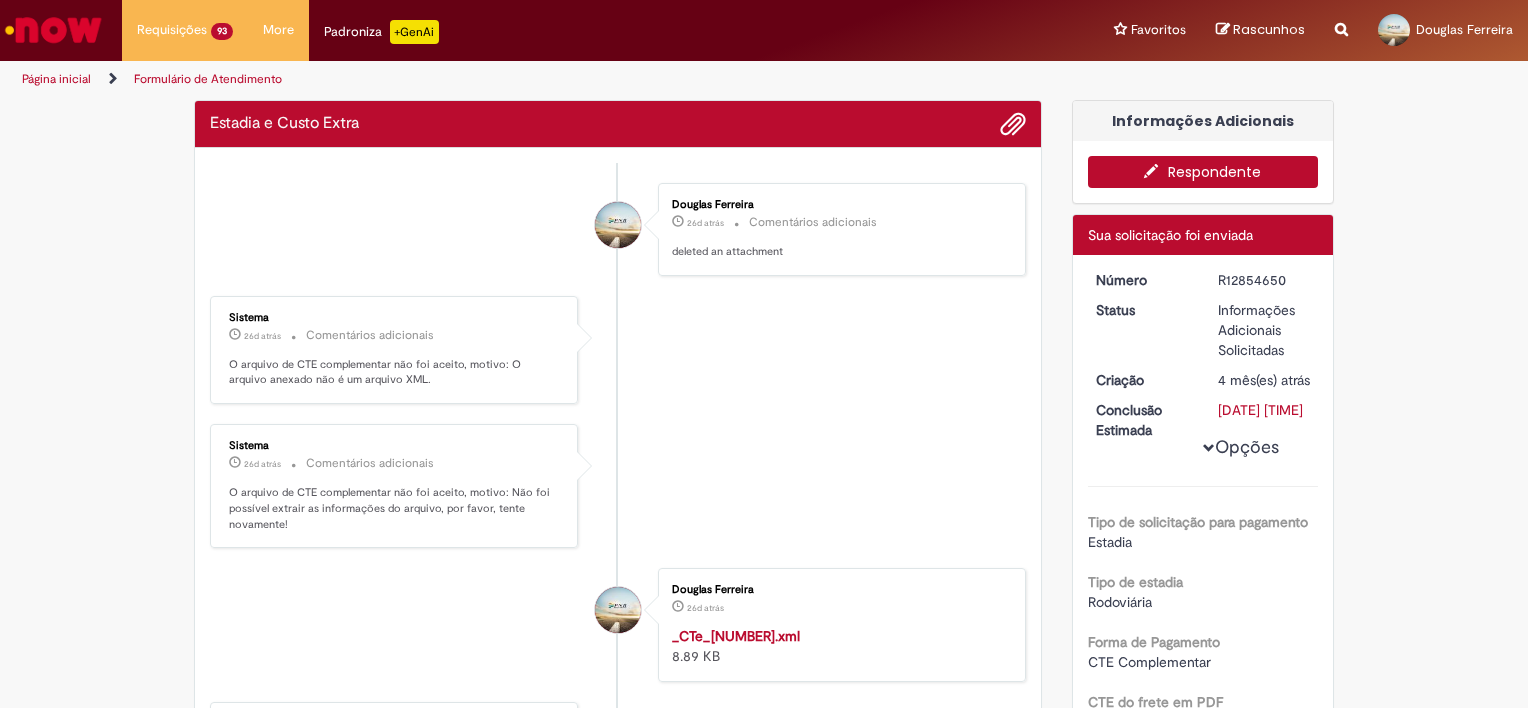 click on "[FIRST] [LAST]
26d atrás 26 dias atrás     Comentários adicionais
deleted an attachment
Sistema
26d atrás 26 dias atrás     Comentários adicionais
O arquivo de CTE complementar não foi aceito, motivo: O arquivo anexado não é um arquivo XML.
Sistema
26d atrás 26 dias atrás     Comentários adicionais" at bounding box center (618, 1368) 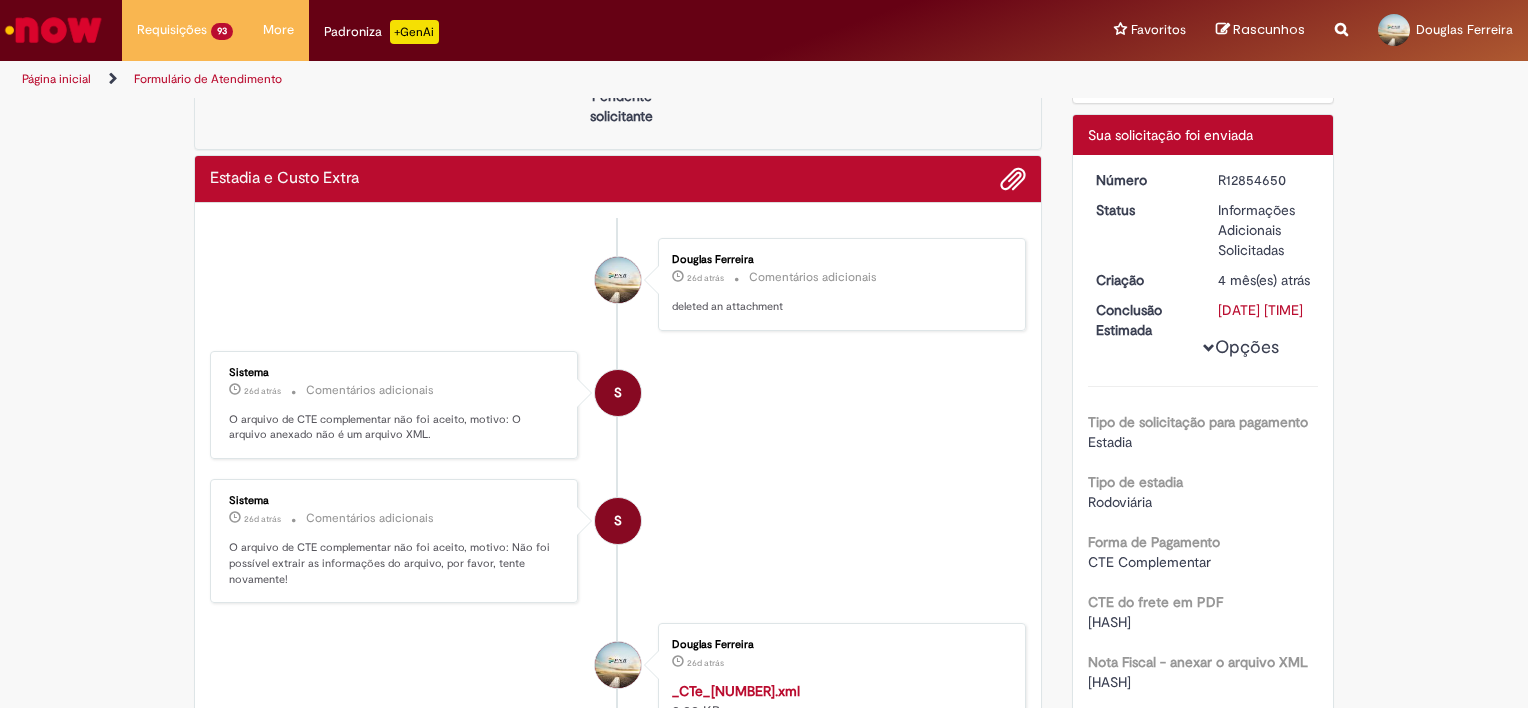 scroll, scrollTop: 0, scrollLeft: 0, axis: both 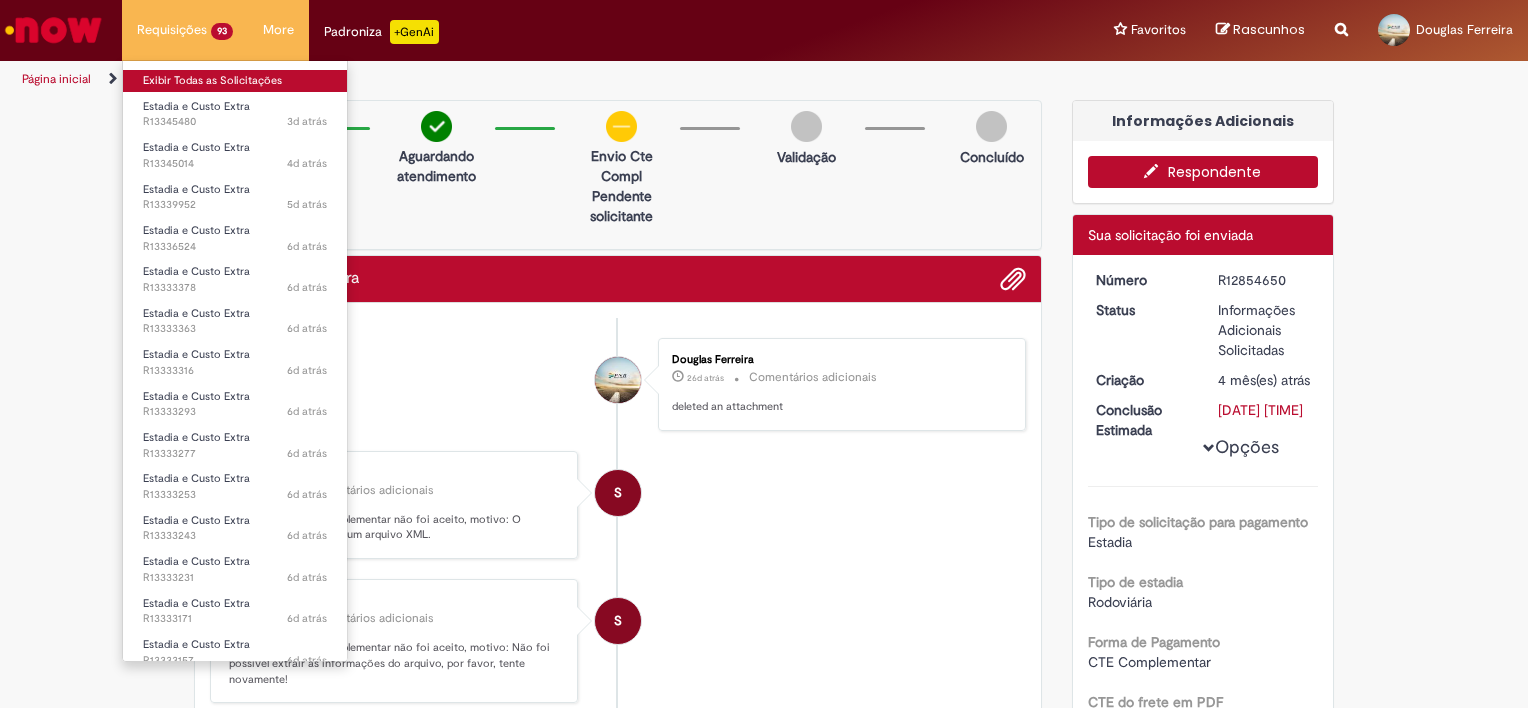 click on "Exibir Todas as Solicitações" at bounding box center (235, 81) 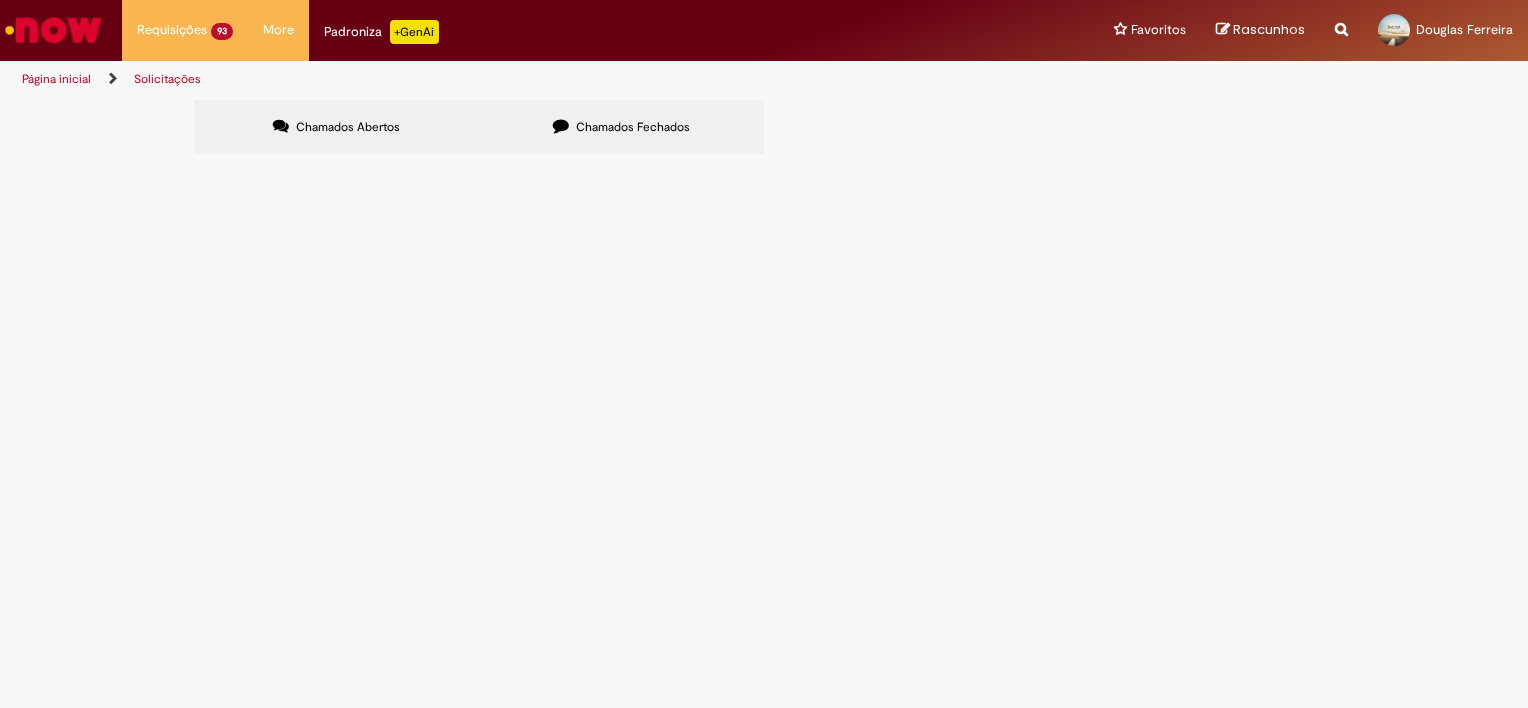 click at bounding box center [0, 0] 